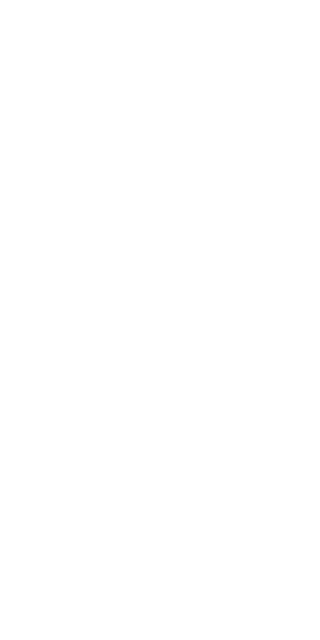 scroll, scrollTop: 0, scrollLeft: 0, axis: both 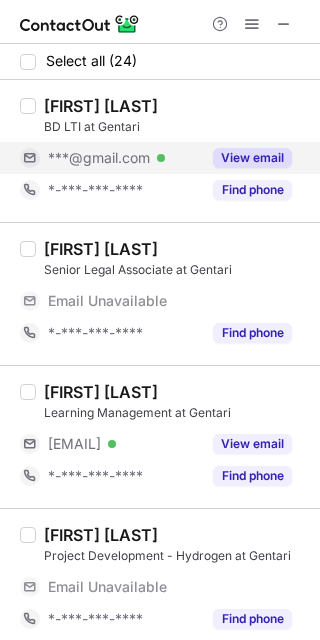 click on "View email" at bounding box center (252, 158) 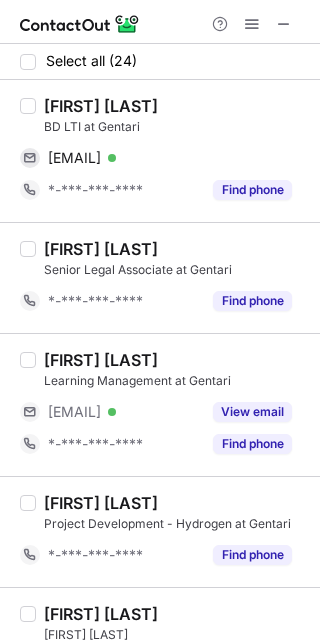 click on "[FIRST] [LAST]" at bounding box center (101, 106) 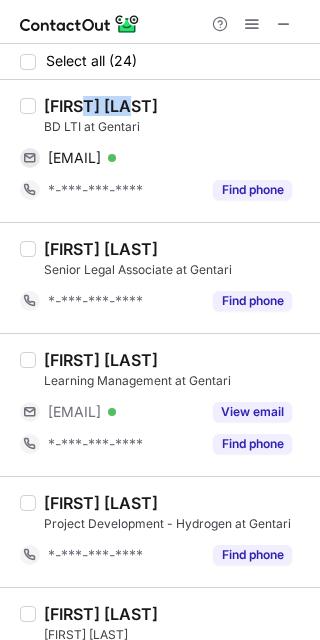 click on "[FIRST] [LAST]" at bounding box center [101, 106] 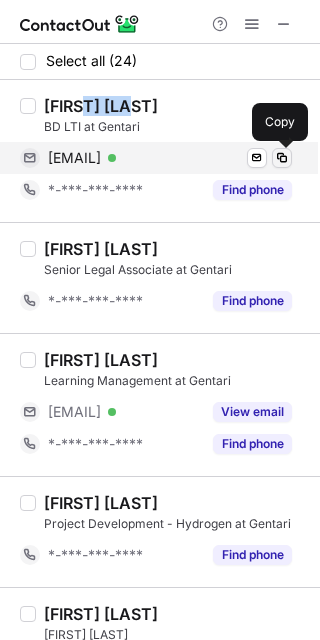 click at bounding box center (282, 158) 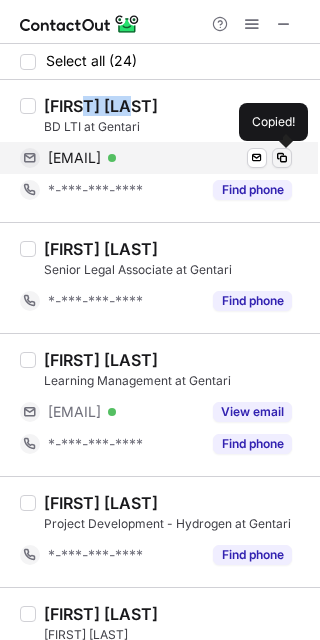 click at bounding box center [282, 158] 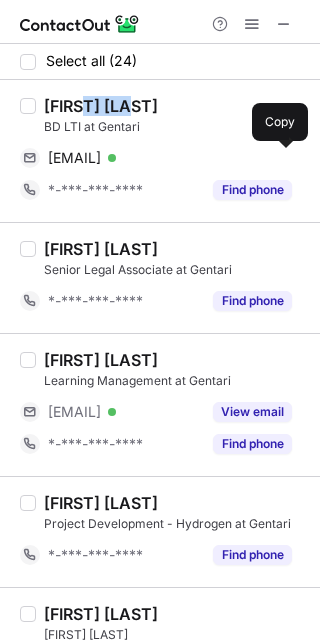 scroll, scrollTop: 521, scrollLeft: 0, axis: vertical 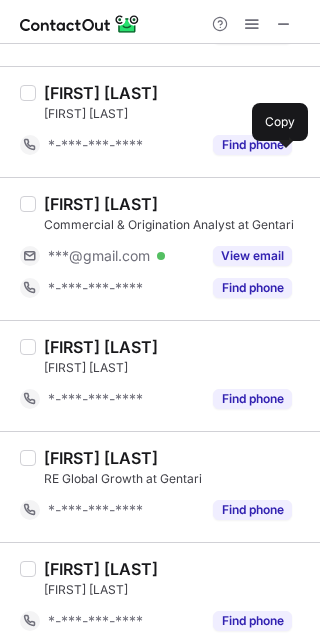 type 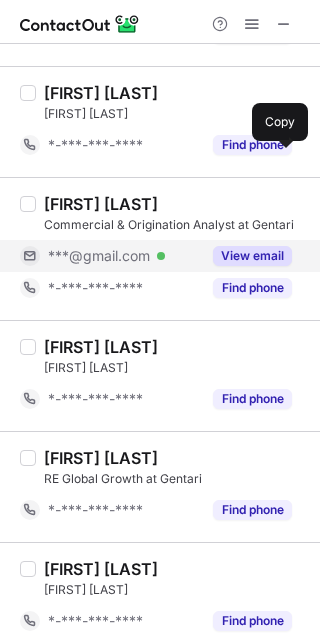 click on "View email" at bounding box center [252, 256] 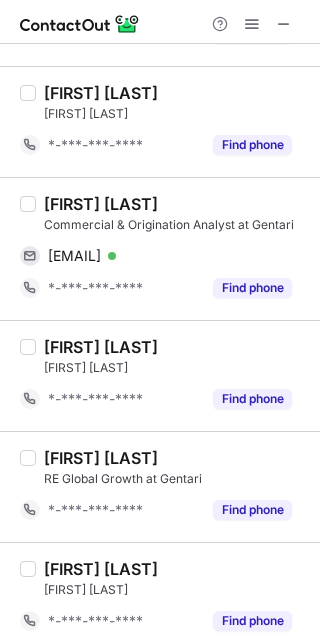 click on "[FIRST] [LAST]" at bounding box center (101, 204) 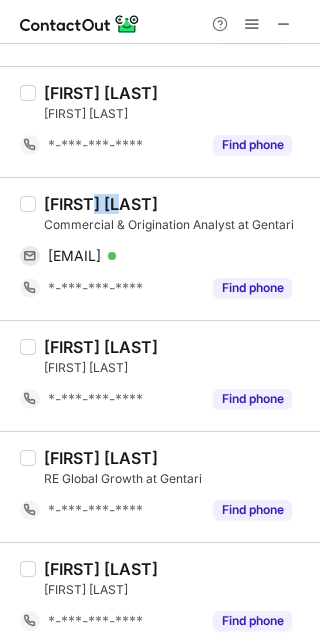 click on "[FIRST] [LAST]" at bounding box center [101, 204] 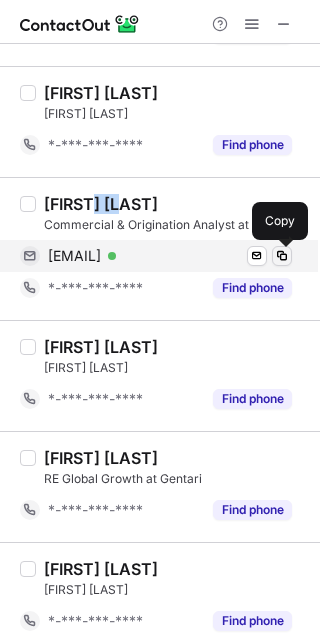 click at bounding box center (282, 256) 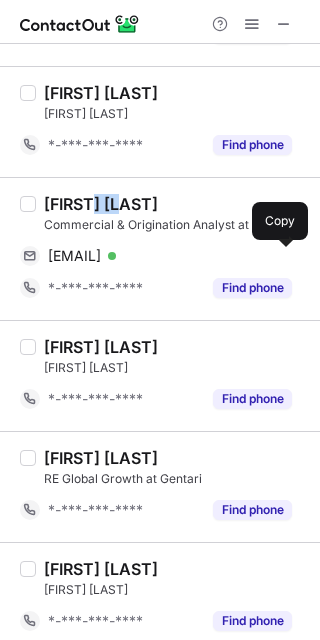 scroll, scrollTop: 1042, scrollLeft: 0, axis: vertical 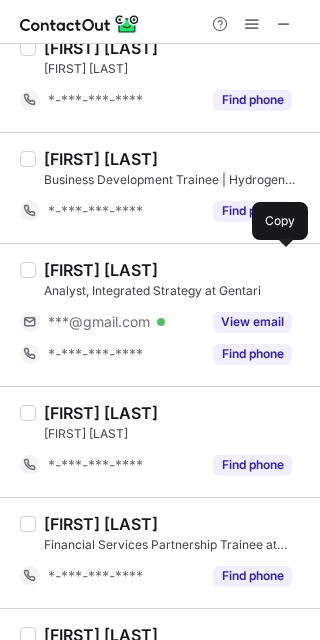 type 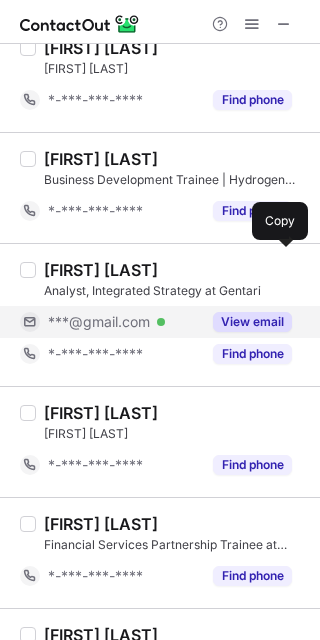 click on "View email" at bounding box center (252, 322) 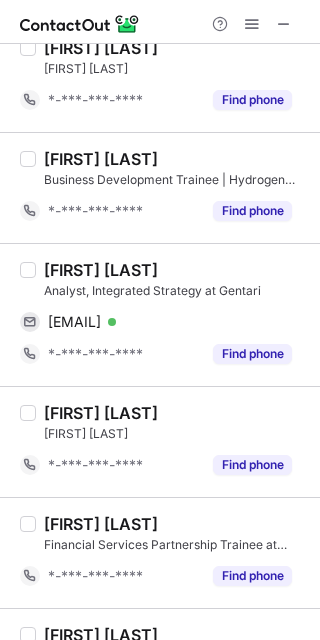 click on "[FIRST] [LAST]" at bounding box center (101, 270) 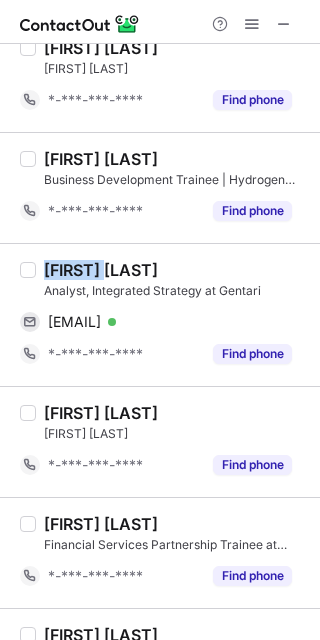click on "[FIRST] [LAST]" at bounding box center [101, 270] 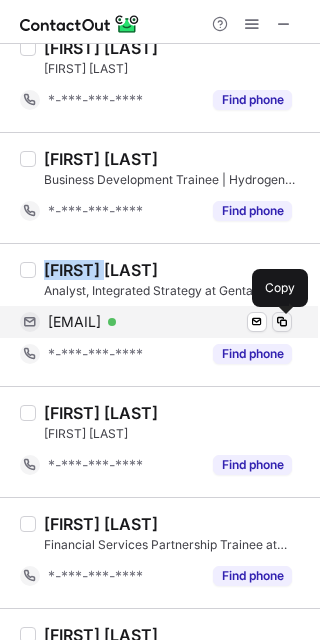 click at bounding box center (282, 322) 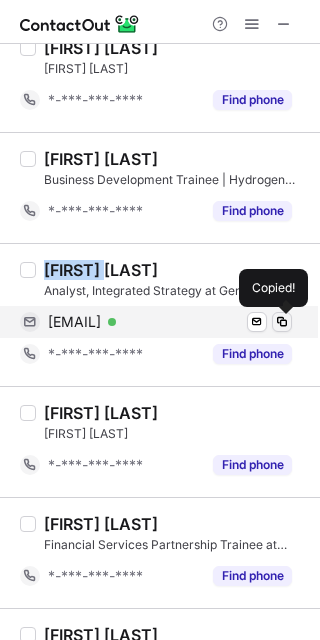 click at bounding box center (282, 322) 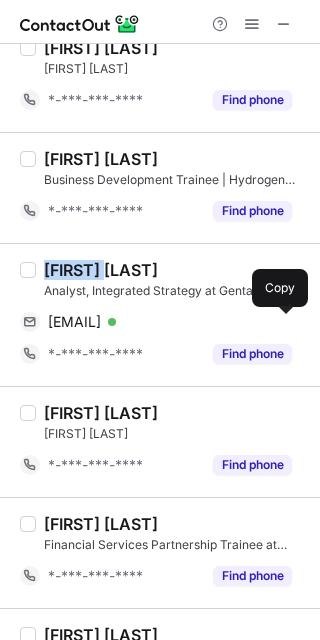 scroll, scrollTop: 1564, scrollLeft: 0, axis: vertical 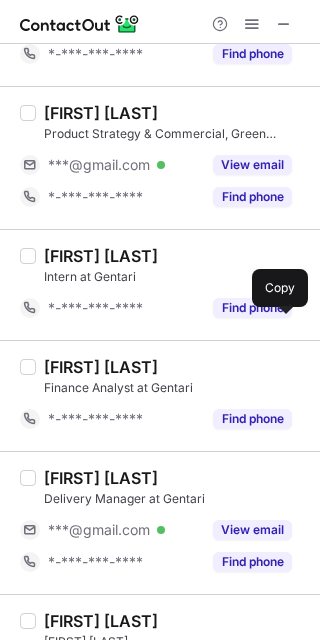 type 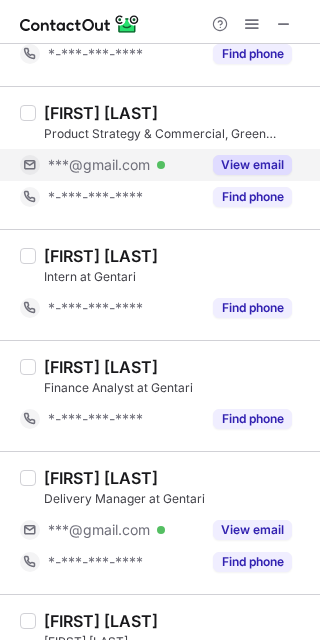 click on "View email" at bounding box center (252, 165) 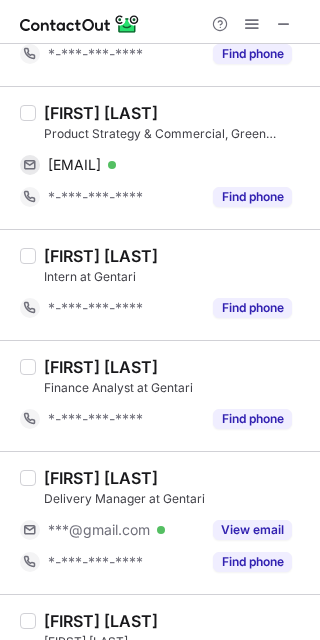 click on "[FIRST] [LAST]" at bounding box center [101, 113] 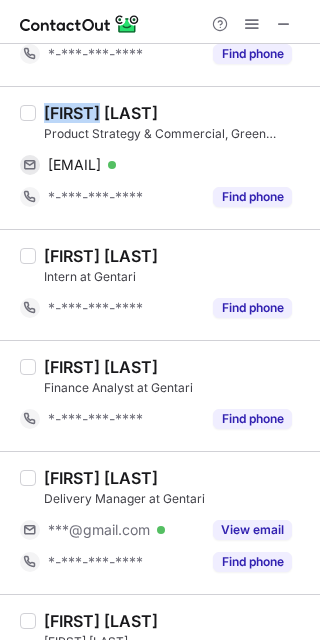 click on "[FIRST] [LAST]" at bounding box center (101, 113) 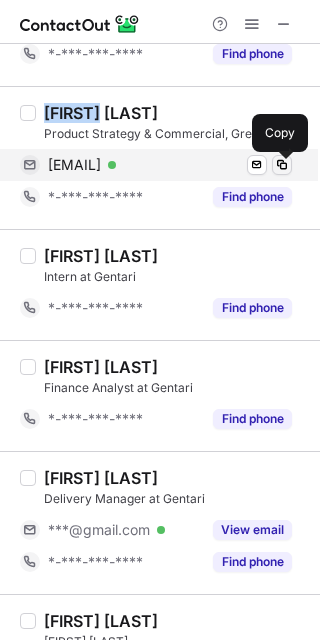 click at bounding box center (282, 165) 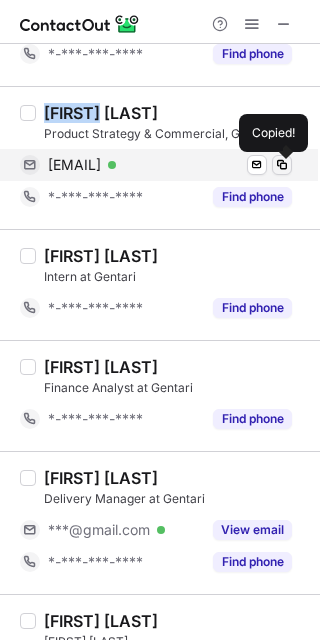 click at bounding box center [282, 165] 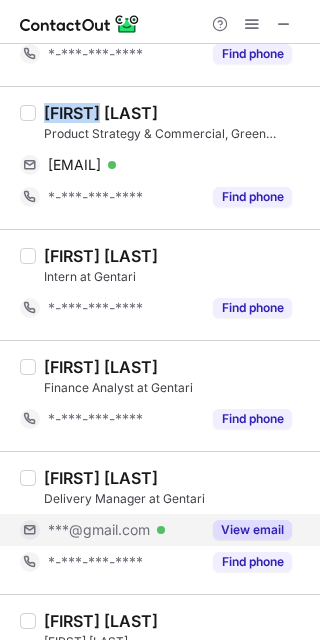 click on "View email" at bounding box center [252, 530] 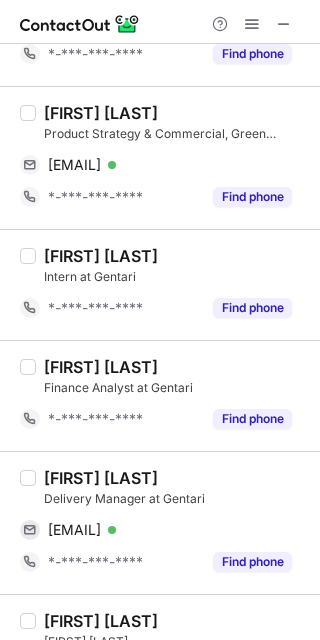 click on "[FIRST] [LAST]" at bounding box center (101, 478) 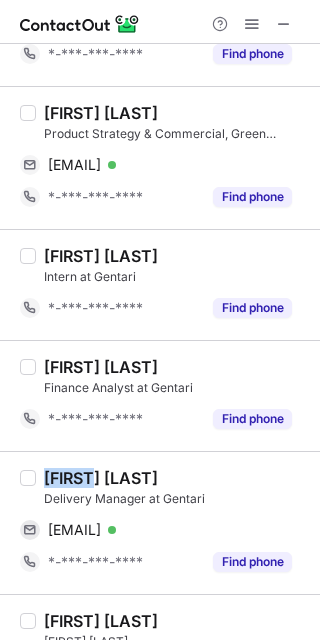 click on "[FIRST] [LAST]" at bounding box center [101, 478] 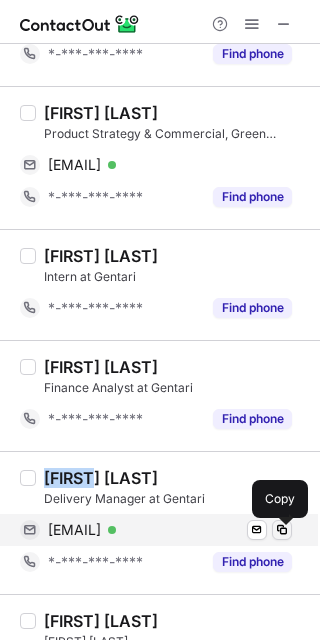 click at bounding box center [282, 530] 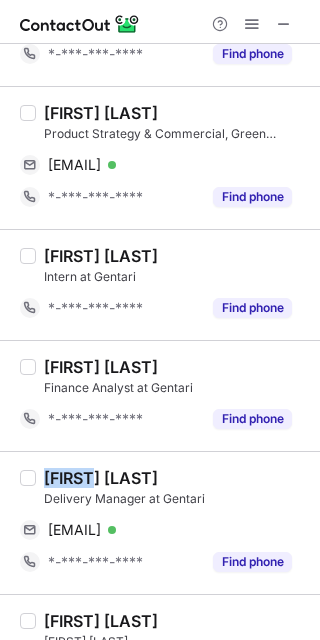 scroll, scrollTop: 2086, scrollLeft: 0, axis: vertical 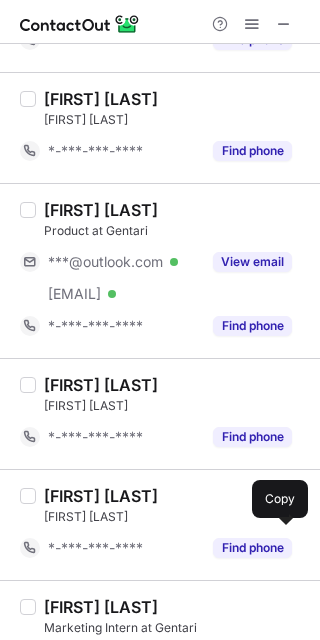 type 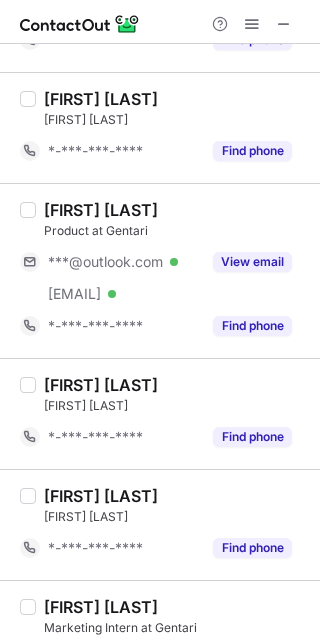 click on "[FIRST] [LAST] [JOB_TITLE] [COMPANY] [PHONE]" at bounding box center (160, 635) 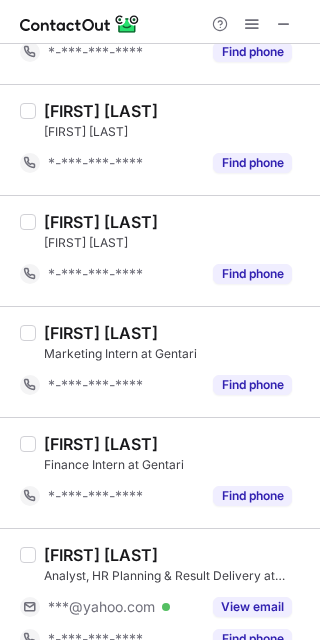 scroll, scrollTop: 2398, scrollLeft: 0, axis: vertical 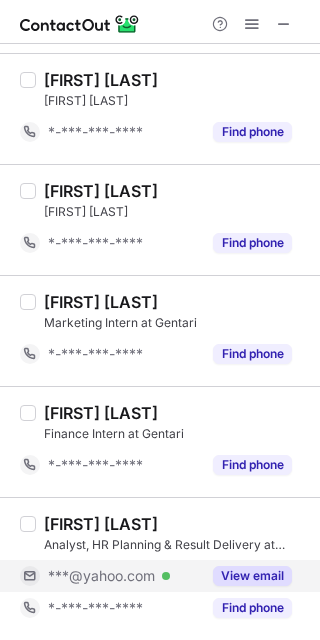 click on "View email" at bounding box center (246, 576) 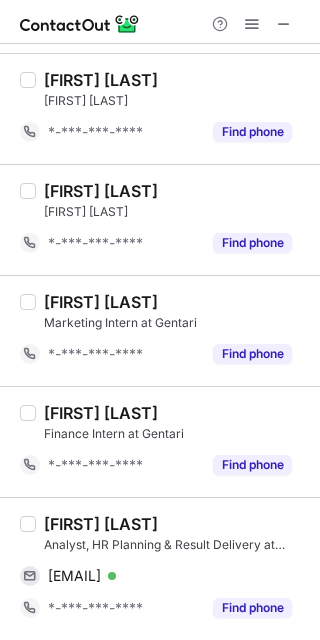 click on "[FIRST] [LAST]" at bounding box center (101, 524) 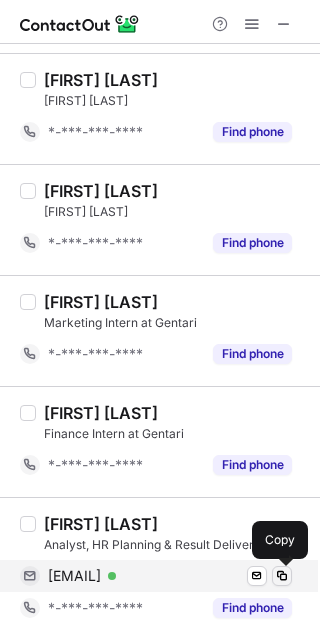 click at bounding box center [282, 576] 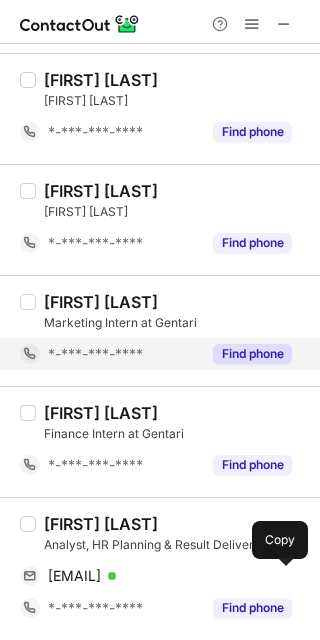 type 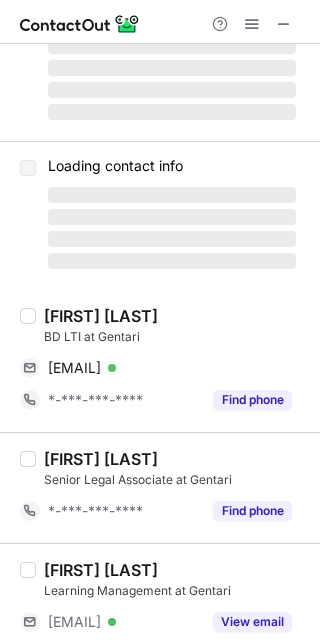 scroll, scrollTop: 0, scrollLeft: 0, axis: both 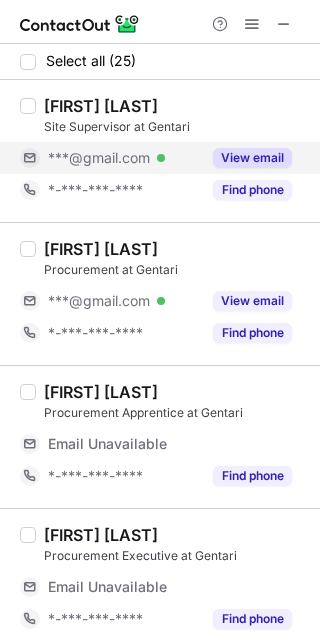 click on "View email" at bounding box center [252, 158] 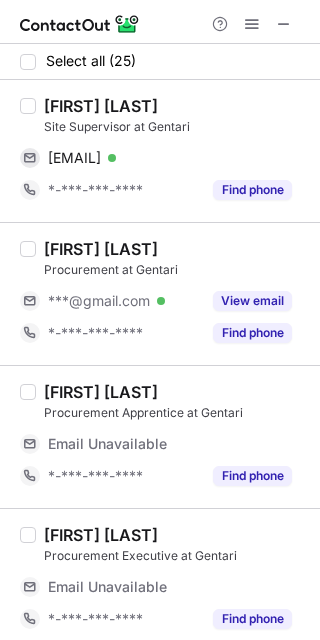 click on "[FIRST] [LAST]" at bounding box center [101, 106] 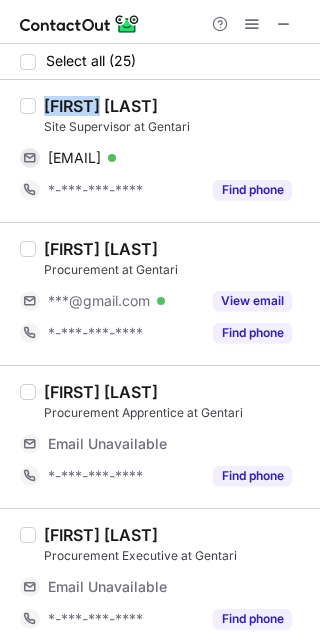 click on "[FIRST] [LAST]" at bounding box center (101, 106) 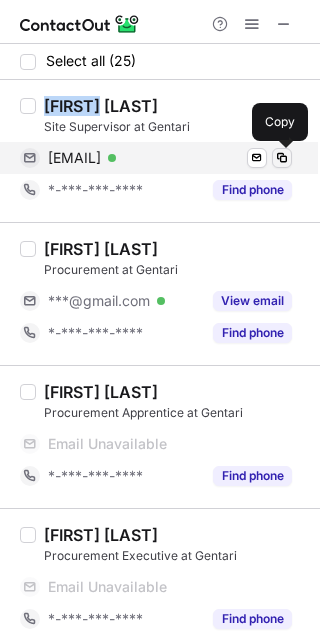 click at bounding box center [282, 158] 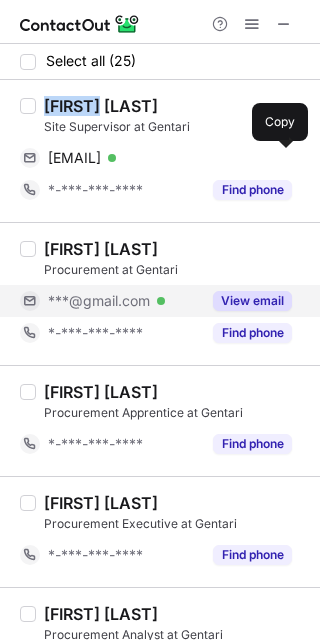 click on "View email" at bounding box center (252, 301) 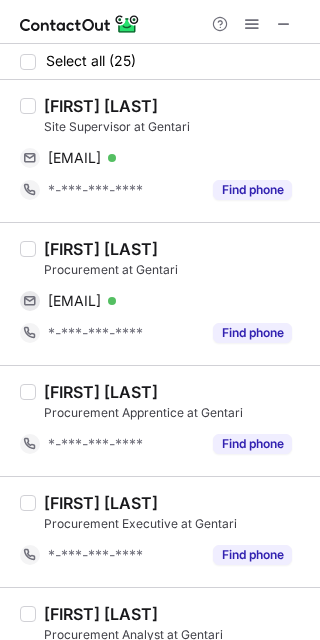click on "[FIRST] [LAST]" at bounding box center (101, 249) 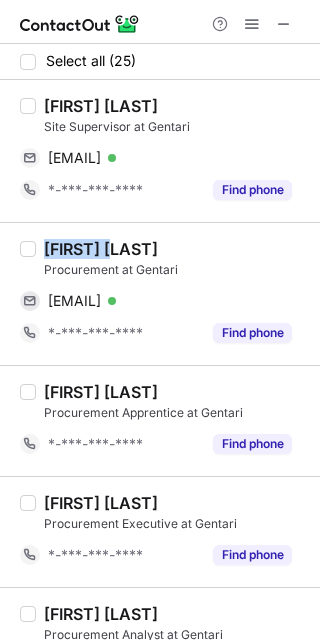 copy on "[FIRST]" 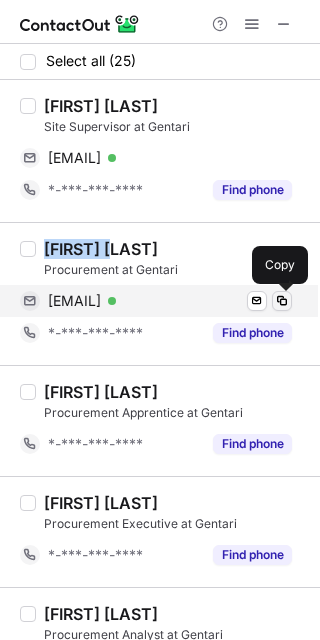 click at bounding box center (282, 301) 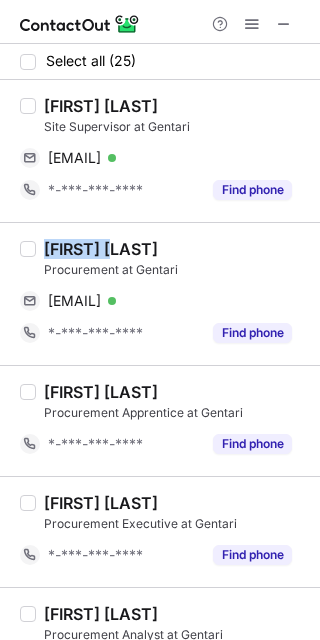 scroll, scrollTop: 521, scrollLeft: 0, axis: vertical 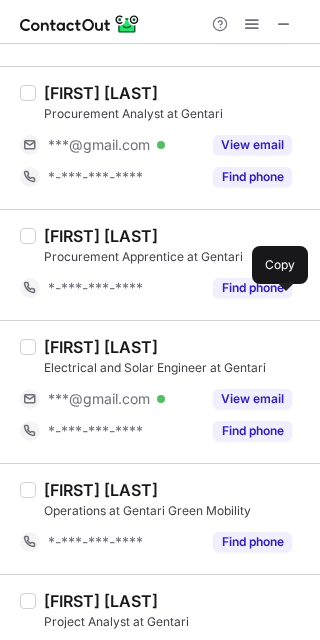 type 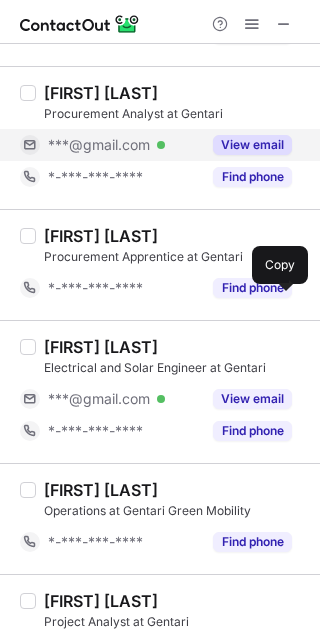 click on "View email" at bounding box center [252, 145] 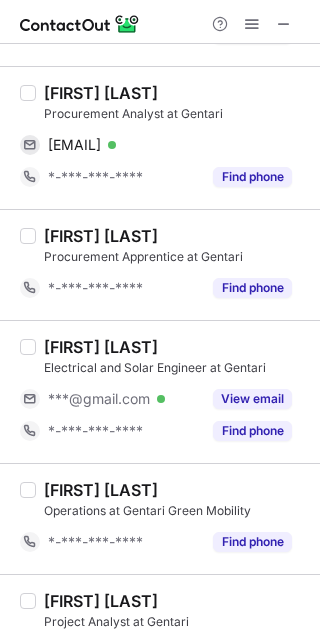 click on "[FIRST] [LAST]" at bounding box center (101, 93) 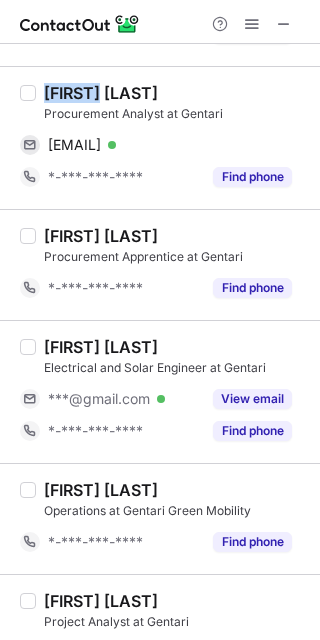 click on "[FIRST] [LAST]" at bounding box center (101, 93) 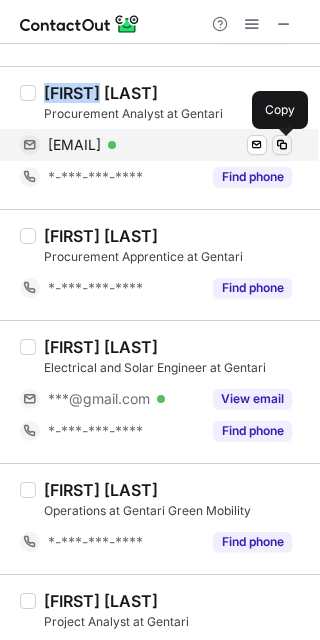 click at bounding box center (282, 145) 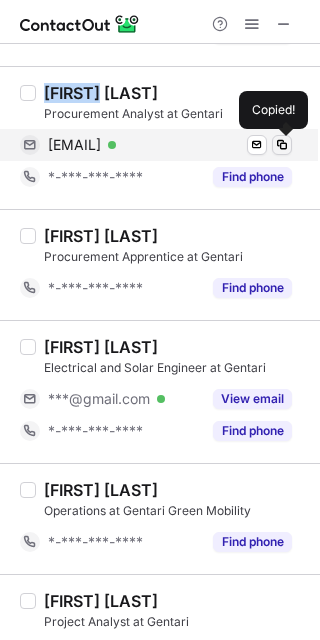 click at bounding box center (282, 145) 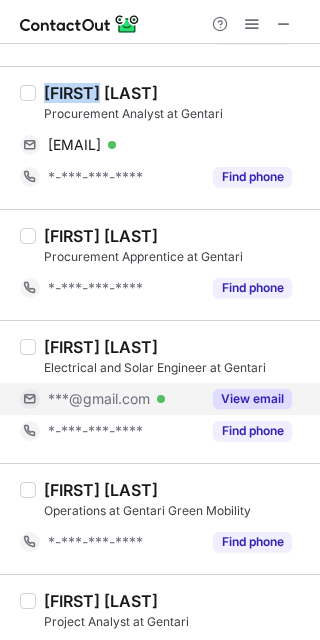 click on "View email" at bounding box center [252, 399] 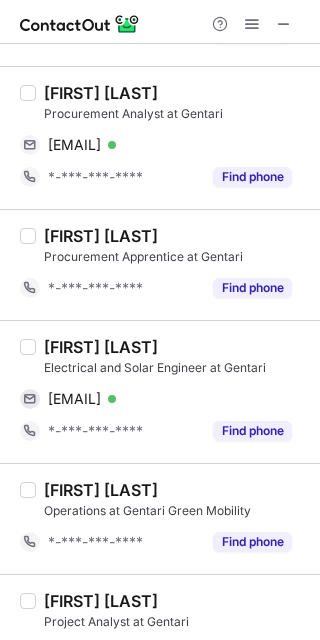 click on "[FIRST] [LAST]" at bounding box center [101, 347] 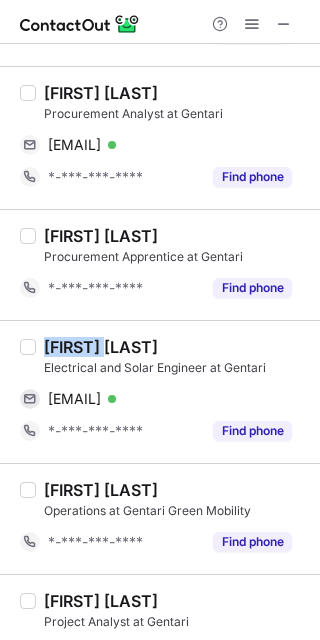 click on "[FIRST] [LAST]" at bounding box center (101, 347) 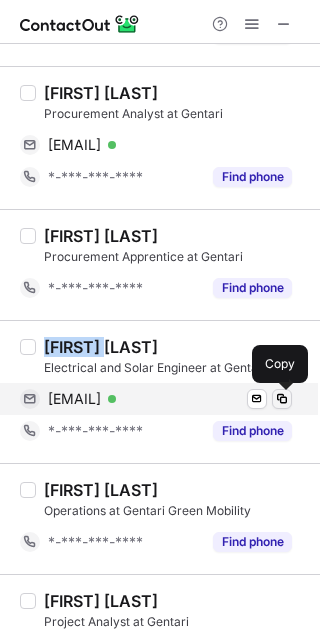 click at bounding box center [282, 399] 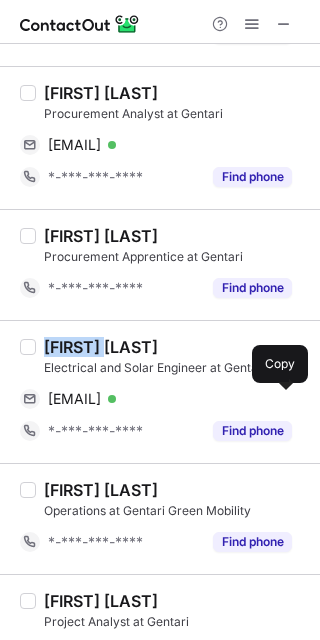scroll, scrollTop: 1042, scrollLeft: 0, axis: vertical 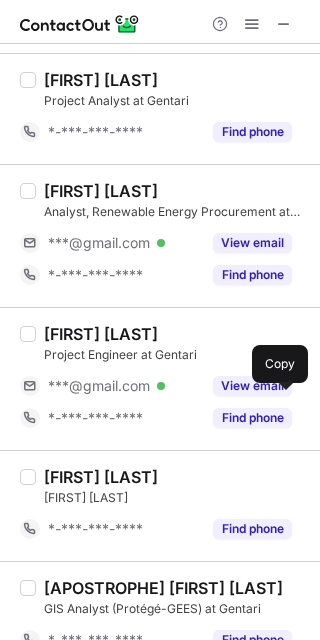 type 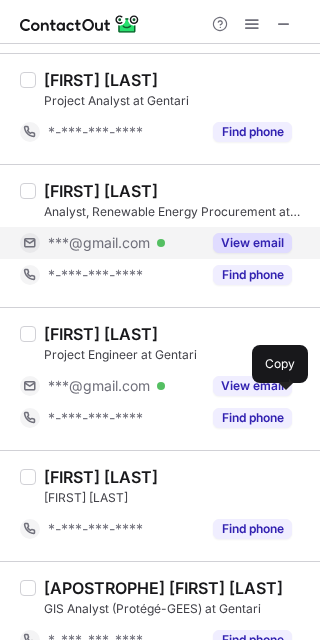click on "View email" at bounding box center (252, 243) 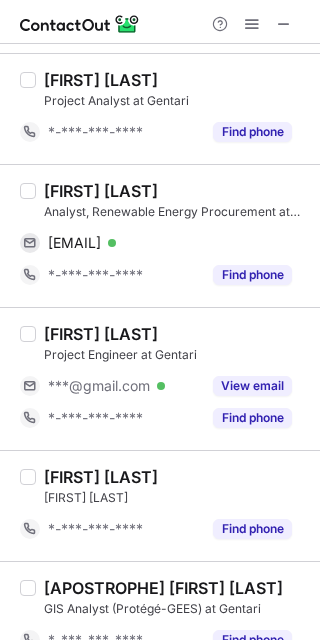 click on "[FIRST] [LAST]" at bounding box center [101, 191] 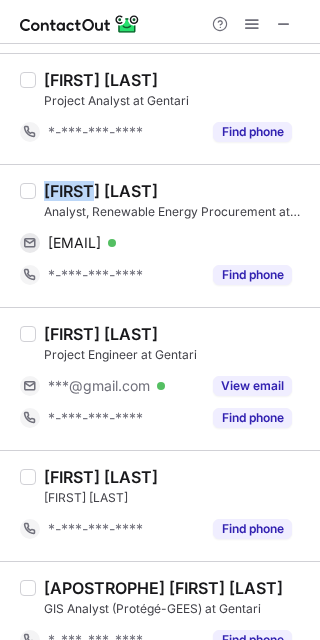 click on "[FIRST] [LAST]" at bounding box center (101, 191) 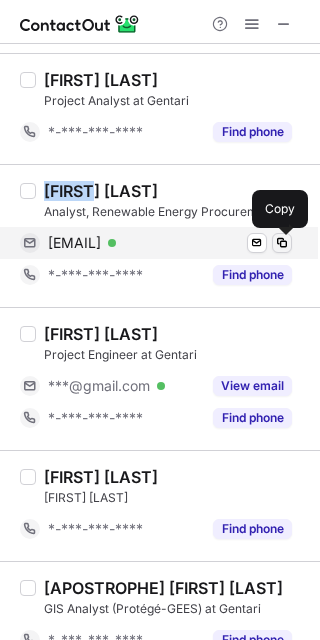 click at bounding box center [282, 243] 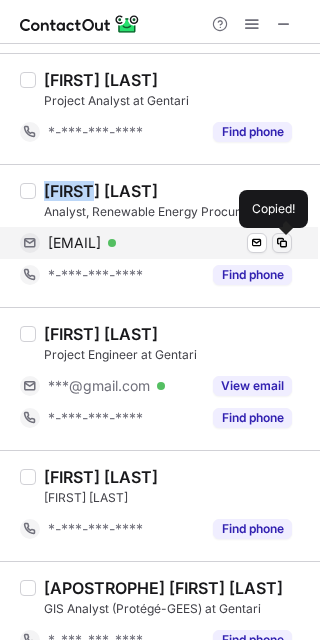click at bounding box center (282, 243) 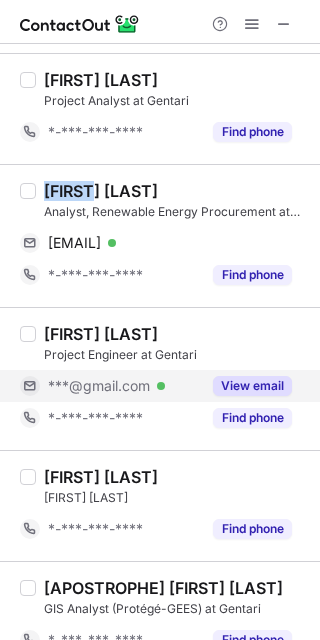click on "View email" at bounding box center [252, 386] 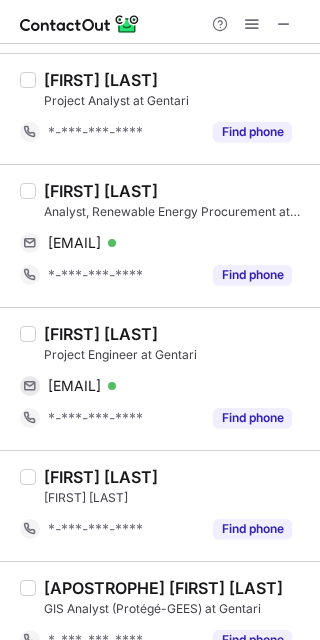 click on "[FIRST] [LAST]" at bounding box center [101, 334] 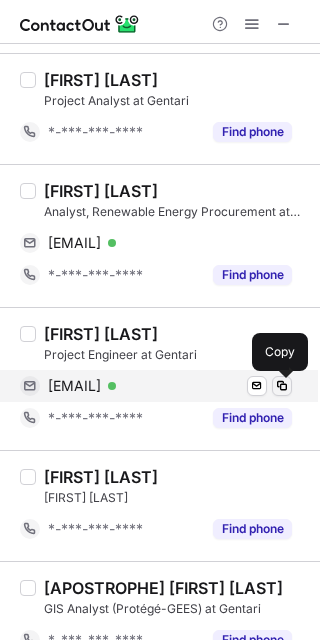 click at bounding box center (282, 386) 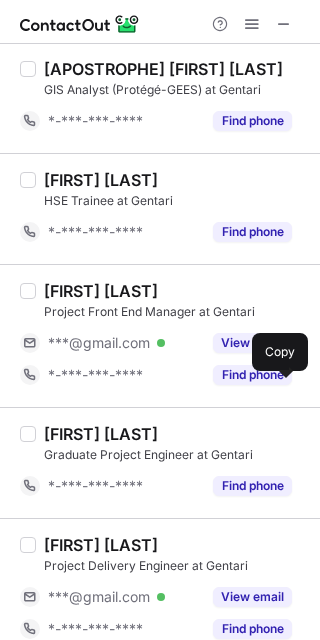 scroll, scrollTop: 1564, scrollLeft: 0, axis: vertical 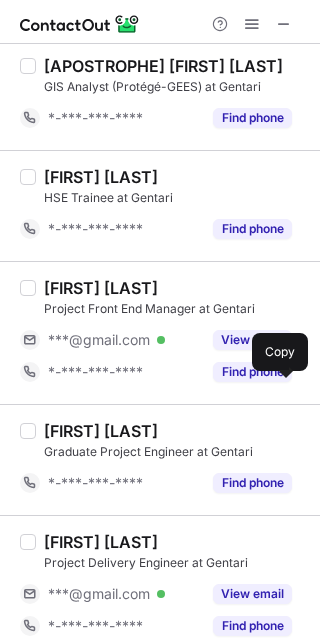 type 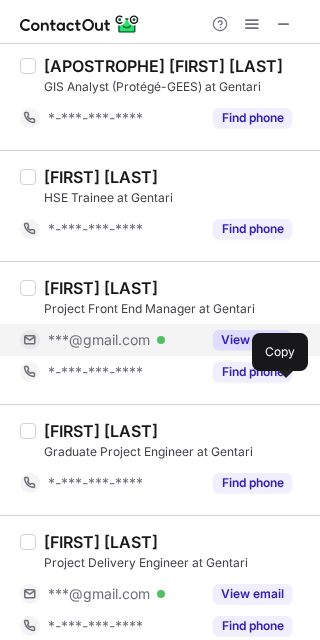 click on "View email" at bounding box center [252, 340] 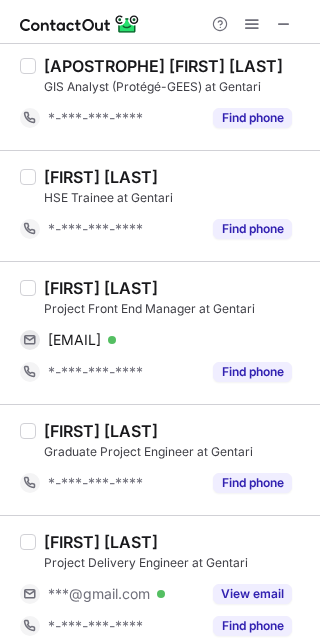 click on "[FIRST] [LAST]" at bounding box center [101, 288] 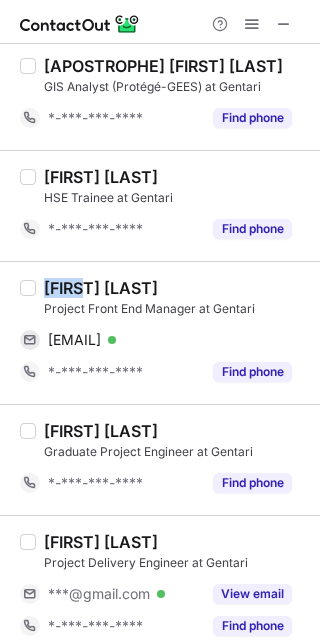 click on "[FIRST] [LAST]" at bounding box center (101, 288) 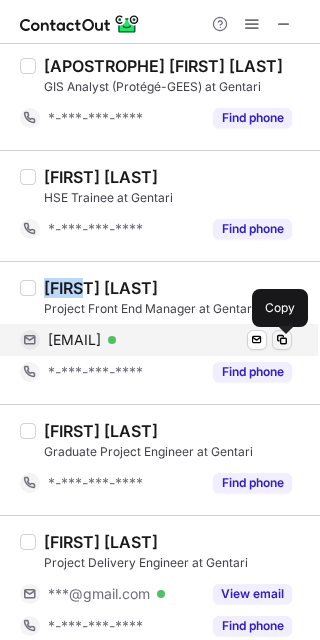 click at bounding box center [282, 340] 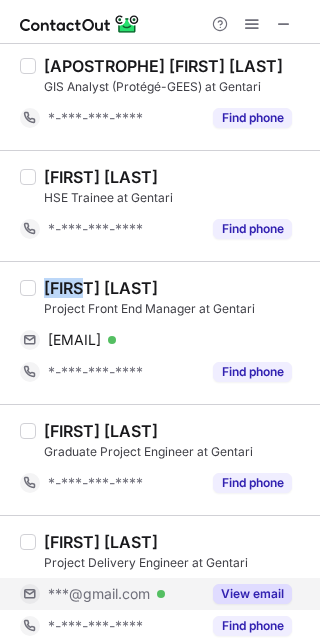 click on "View email" at bounding box center [252, 594] 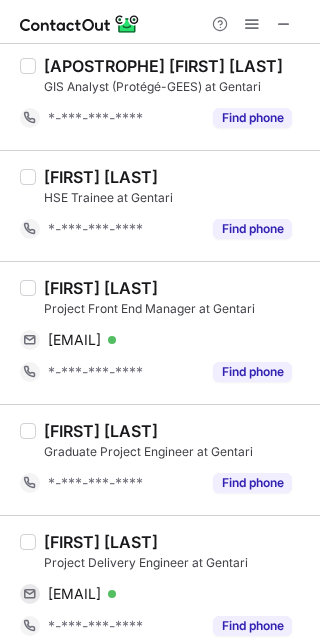 click on "[FIRST] [LAST]" at bounding box center (101, 542) 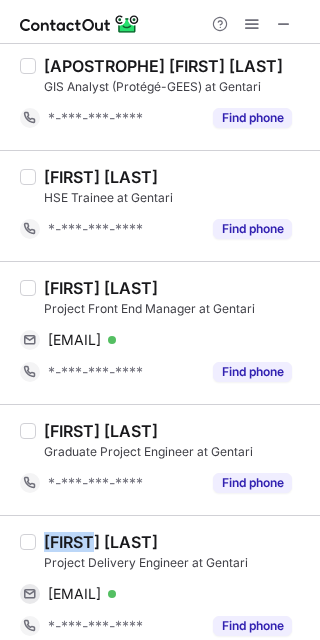click on "[FIRST] [LAST]" at bounding box center (101, 542) 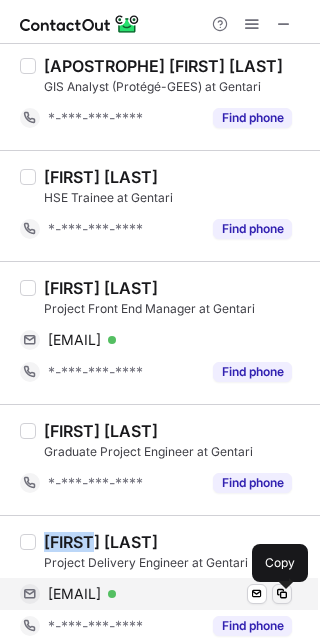 click at bounding box center [282, 594] 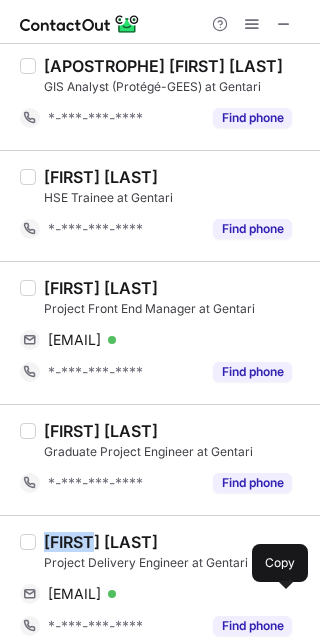 scroll, scrollTop: 2086, scrollLeft: 0, axis: vertical 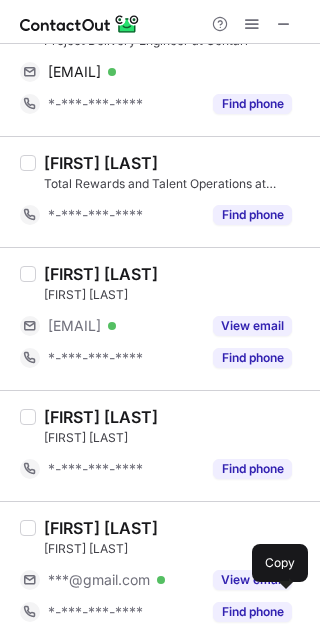 type 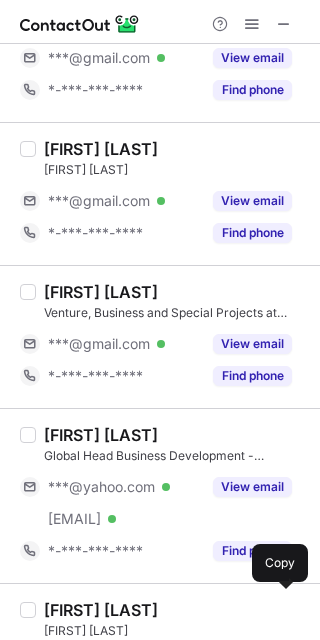 scroll, scrollTop: 2086, scrollLeft: 0, axis: vertical 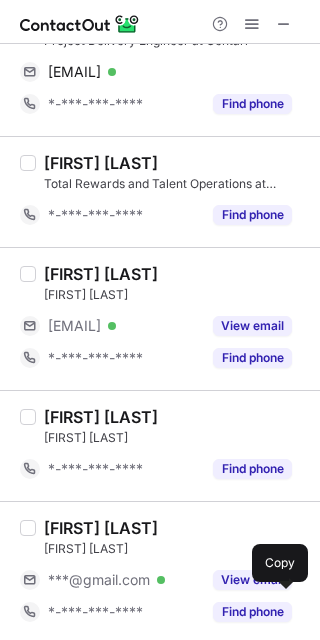 click on "[FIRST] [LAST]" at bounding box center (101, 528) 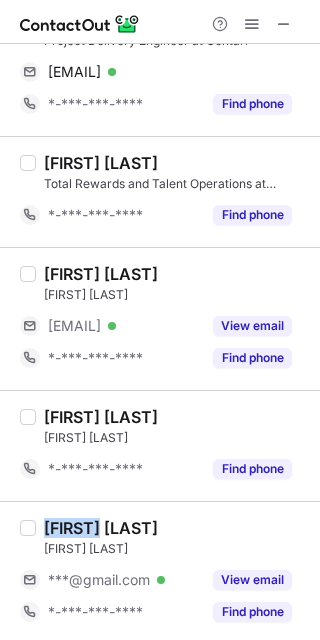 click on "[FIRST] [LAST]" at bounding box center (101, 528) 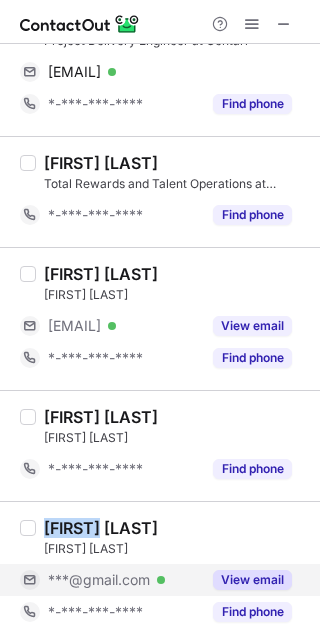 click on "View email" at bounding box center [252, 580] 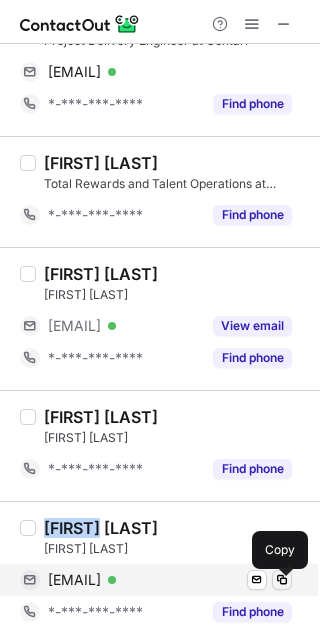 click at bounding box center (282, 580) 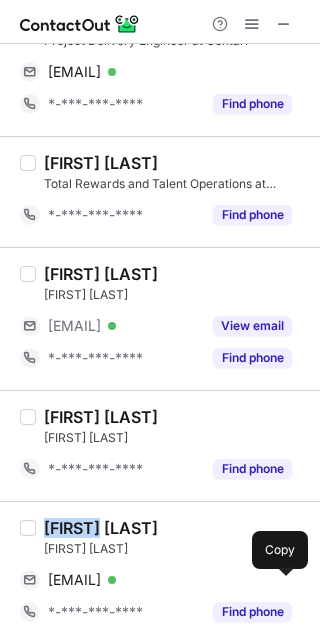 scroll, scrollTop: 2608, scrollLeft: 0, axis: vertical 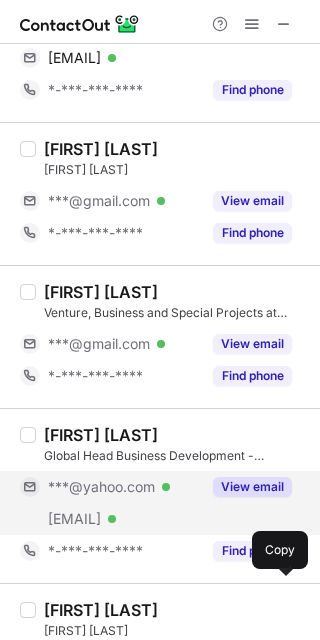 type 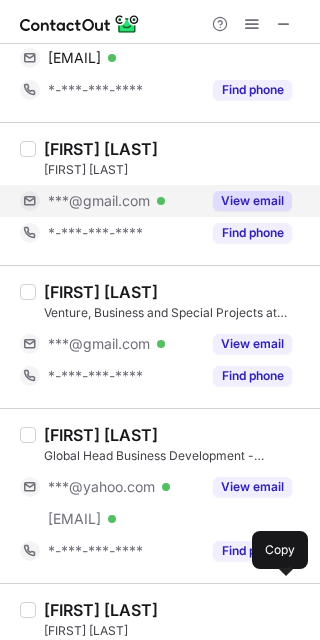 click on "View email" at bounding box center (252, 201) 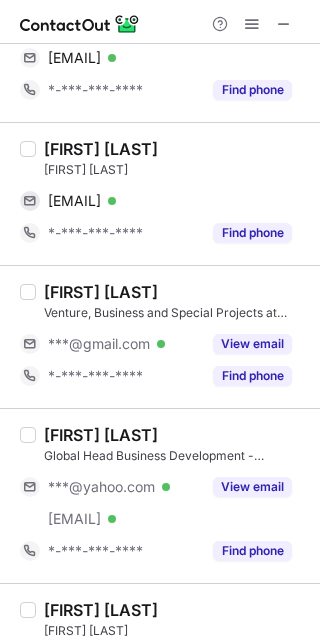 click on "[FIRST] [LAST]" at bounding box center (101, 149) 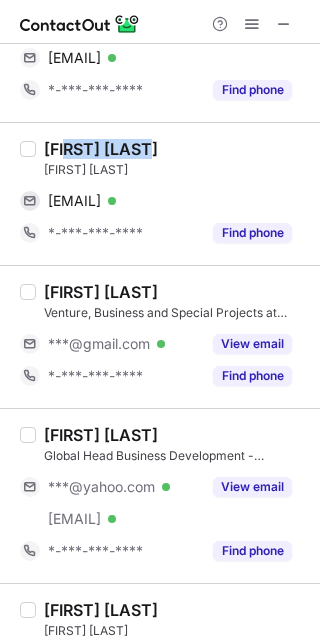 click on "[FIRST] [LAST]" at bounding box center [101, 149] 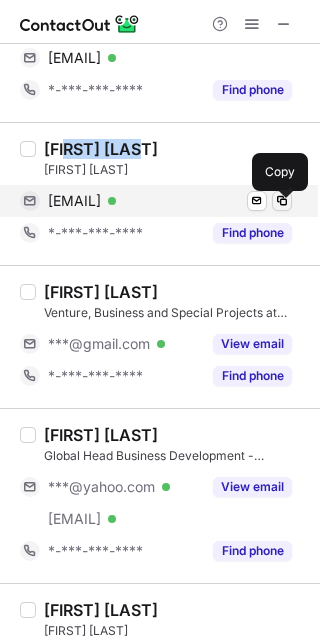 click at bounding box center [282, 201] 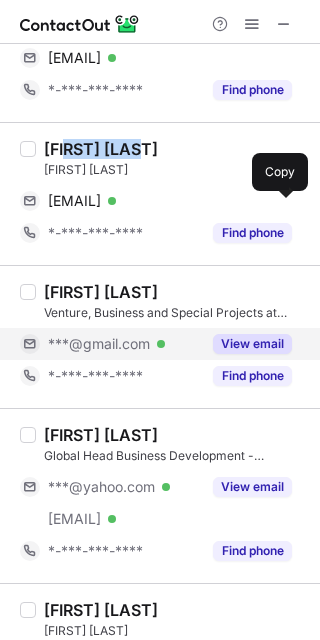 drag, startPoint x: 247, startPoint y: 353, endPoint x: 201, endPoint y: 339, distance: 48.08326 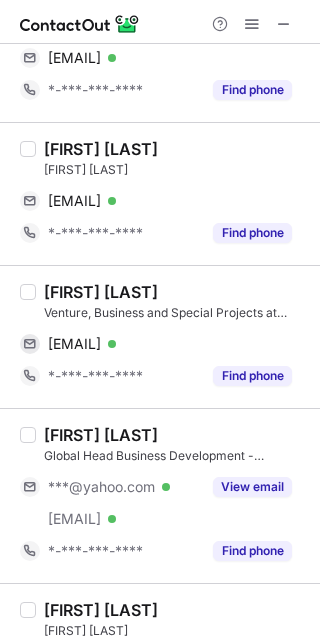 click on "[FIRST] [LAST]" at bounding box center (101, 292) 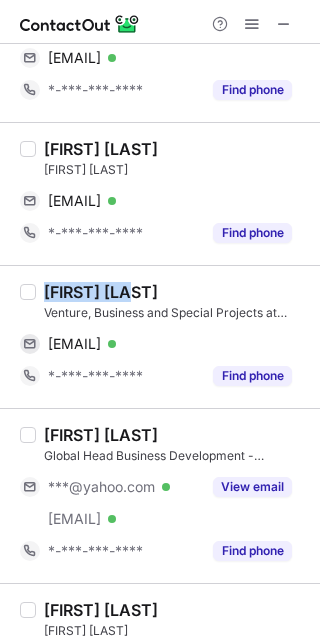 drag, startPoint x: 56, startPoint y: 290, endPoint x: 121, endPoint y: 305, distance: 66.70832 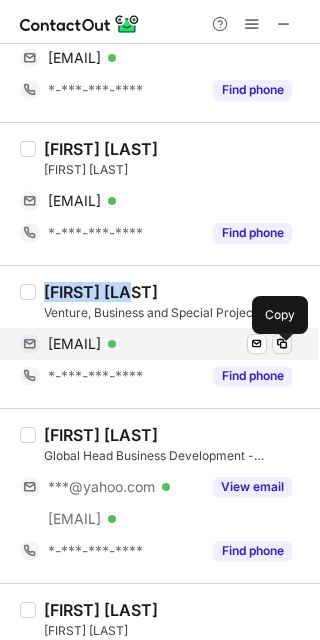click at bounding box center (282, 344) 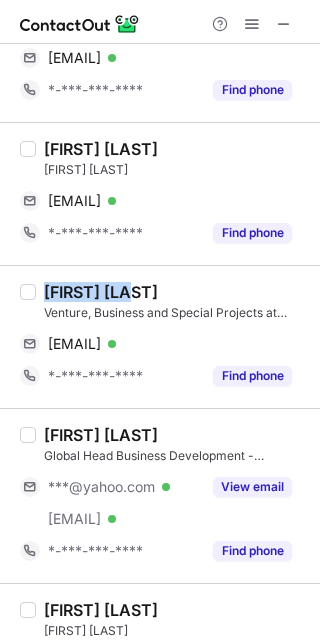 type 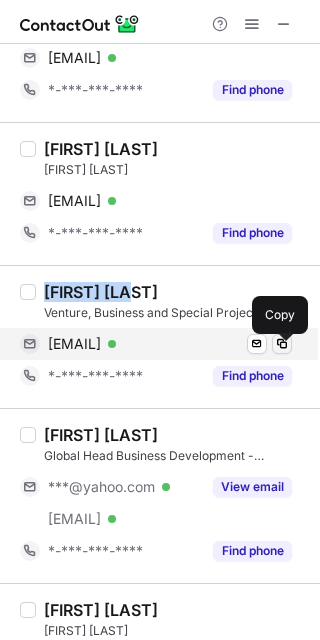 click at bounding box center (282, 344) 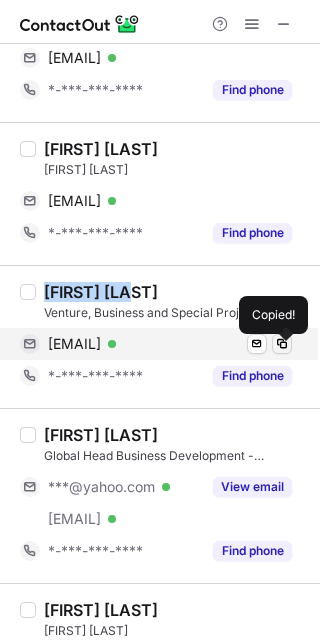 click at bounding box center (282, 344) 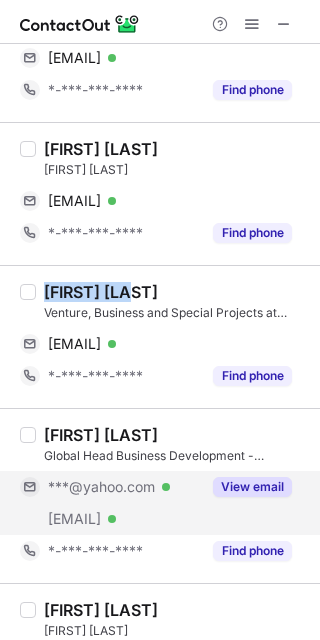 click on "View email" at bounding box center [252, 487] 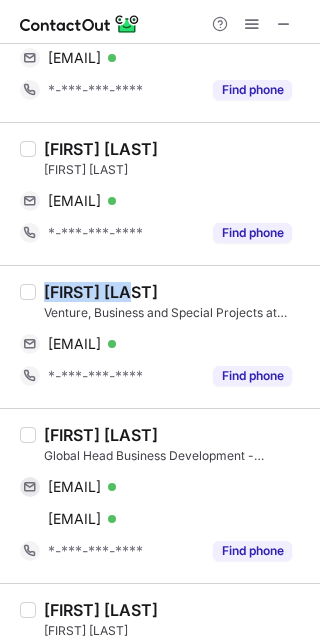 click on "[FIRST] [LAST]" at bounding box center (101, 435) 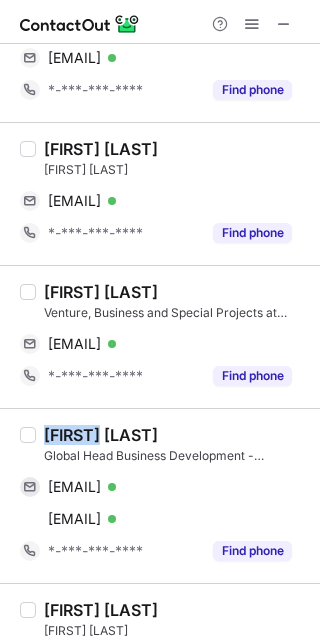 click on "[FIRST] [LAST]" at bounding box center [101, 435] 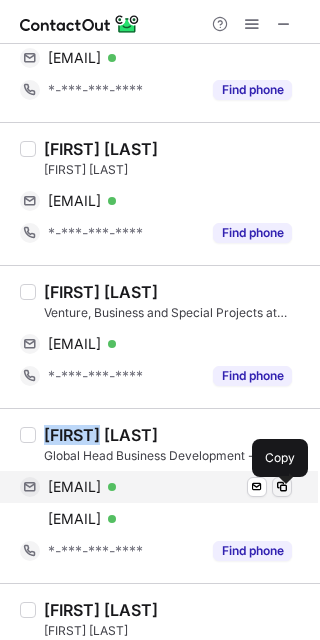 click at bounding box center [282, 487] 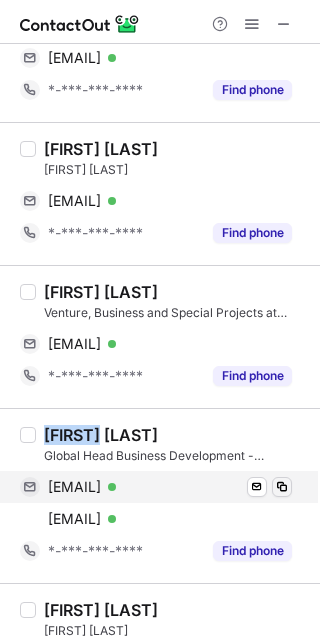type 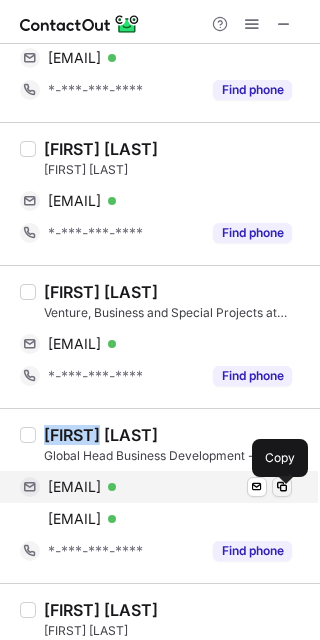click at bounding box center (282, 487) 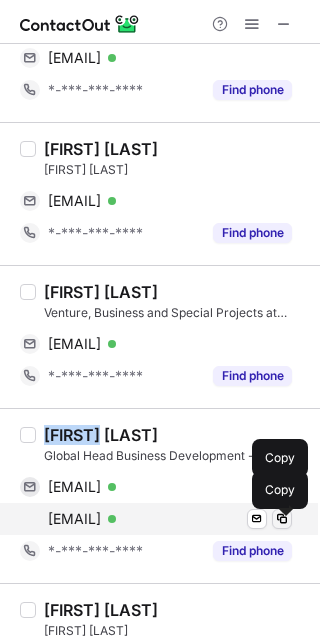 click at bounding box center (282, 519) 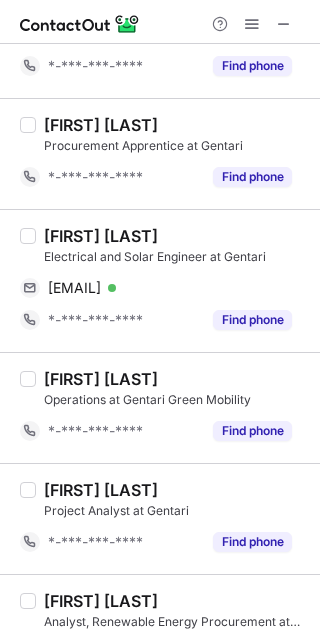 scroll, scrollTop: 4, scrollLeft: 0, axis: vertical 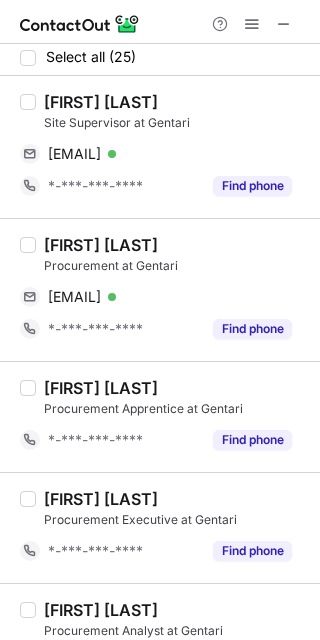 type 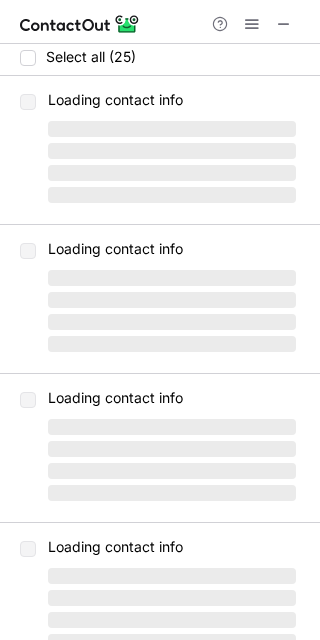 scroll, scrollTop: 0, scrollLeft: 0, axis: both 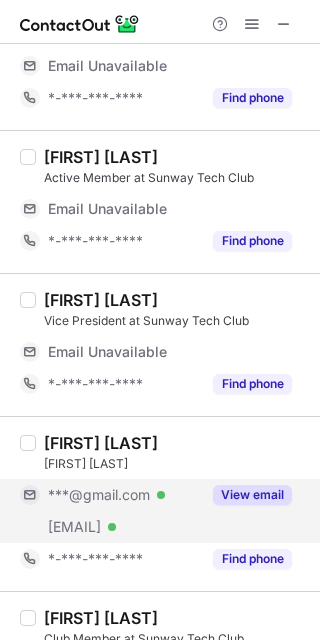 click on "View email" at bounding box center (252, 495) 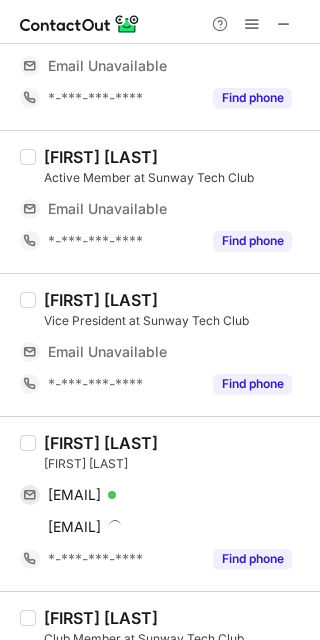 click on "[FIRST] [LAST]" at bounding box center [101, 443] 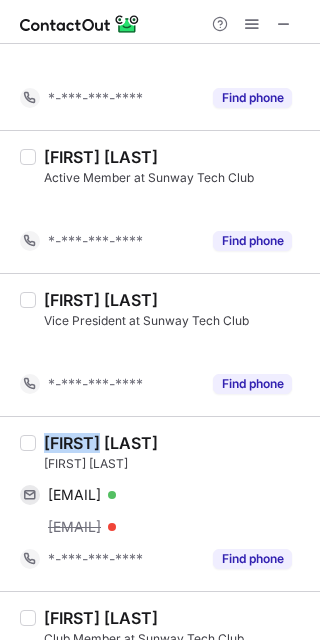 scroll, scrollTop: 425, scrollLeft: 0, axis: vertical 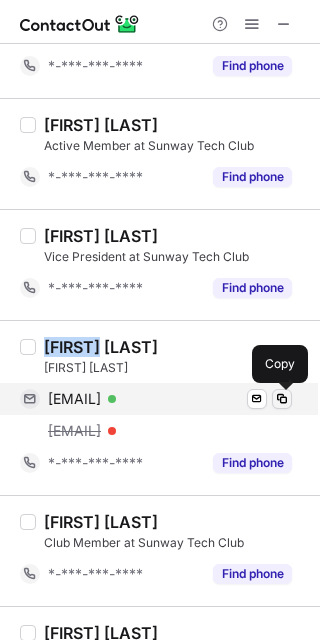 click at bounding box center [282, 399] 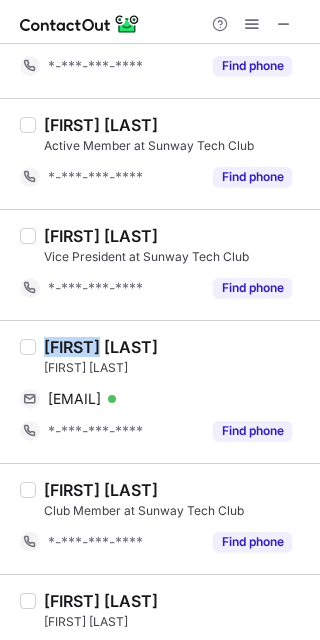 scroll, scrollTop: 946, scrollLeft: 0, axis: vertical 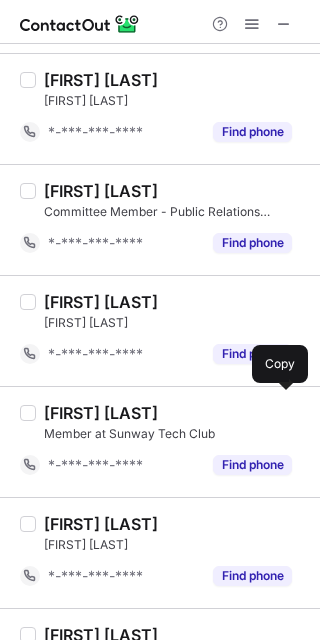type 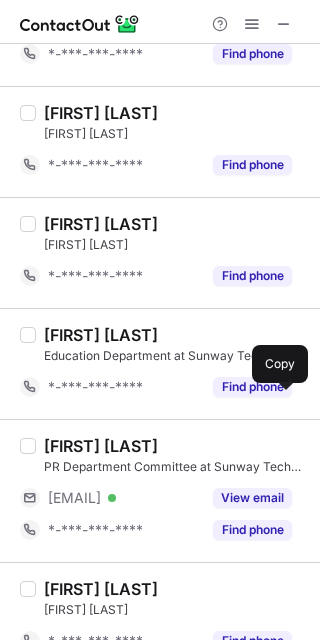 scroll, scrollTop: 1990, scrollLeft: 0, axis: vertical 